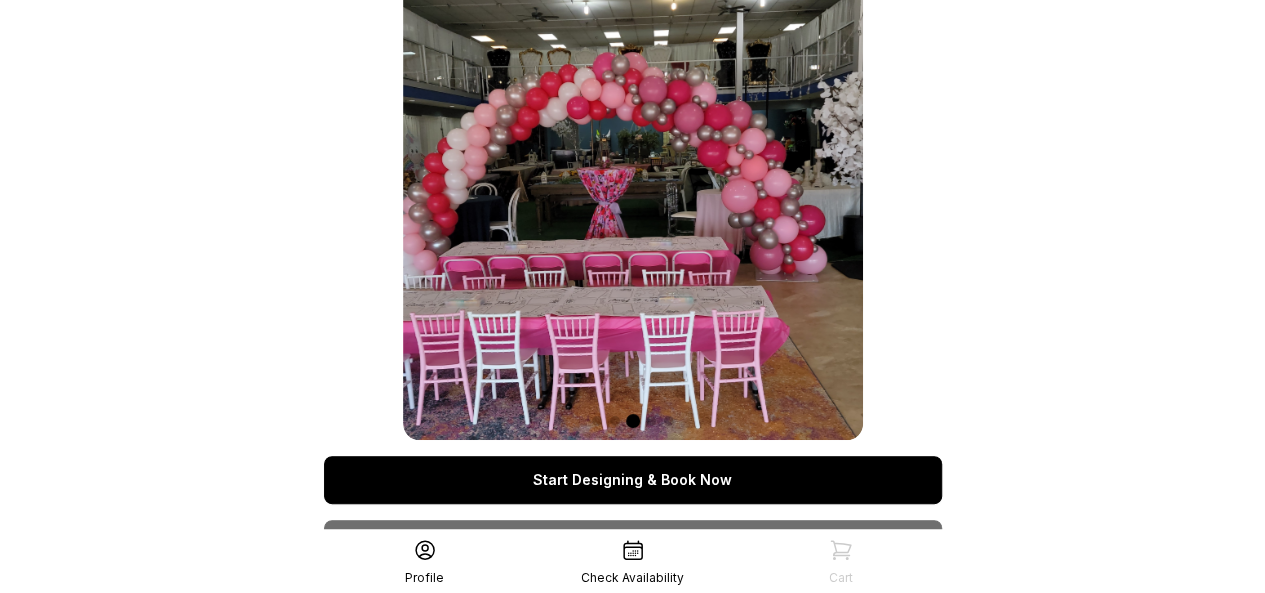 scroll, scrollTop: 35, scrollLeft: 0, axis: vertical 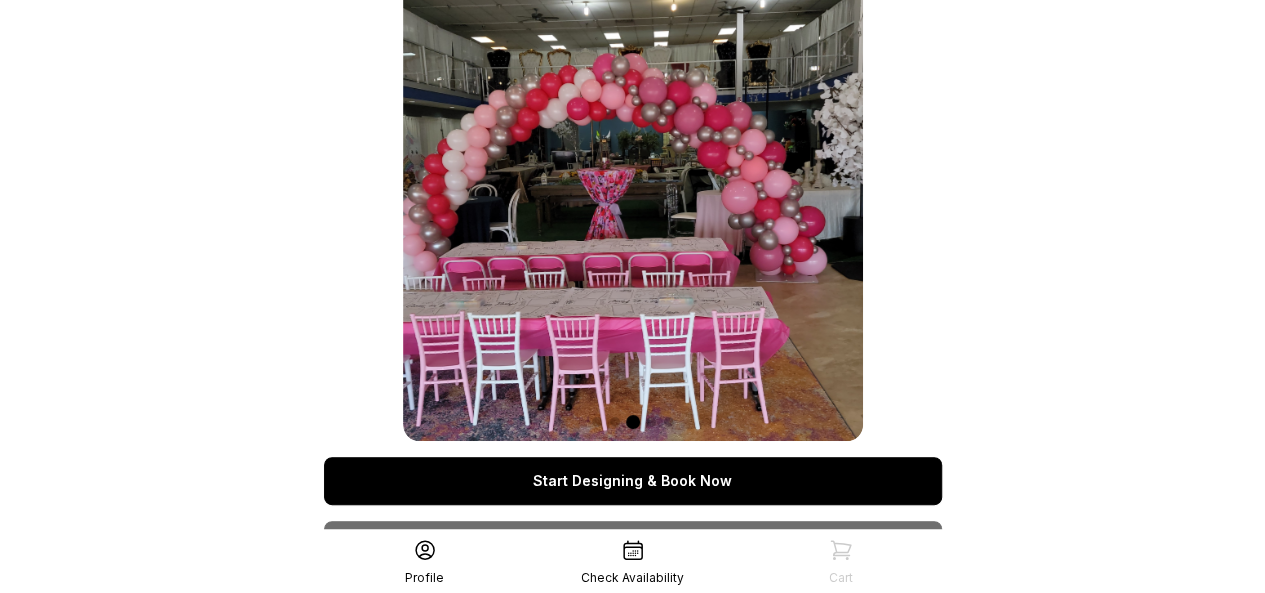 click on "Start Designing & Book Now" at bounding box center (633, 481) 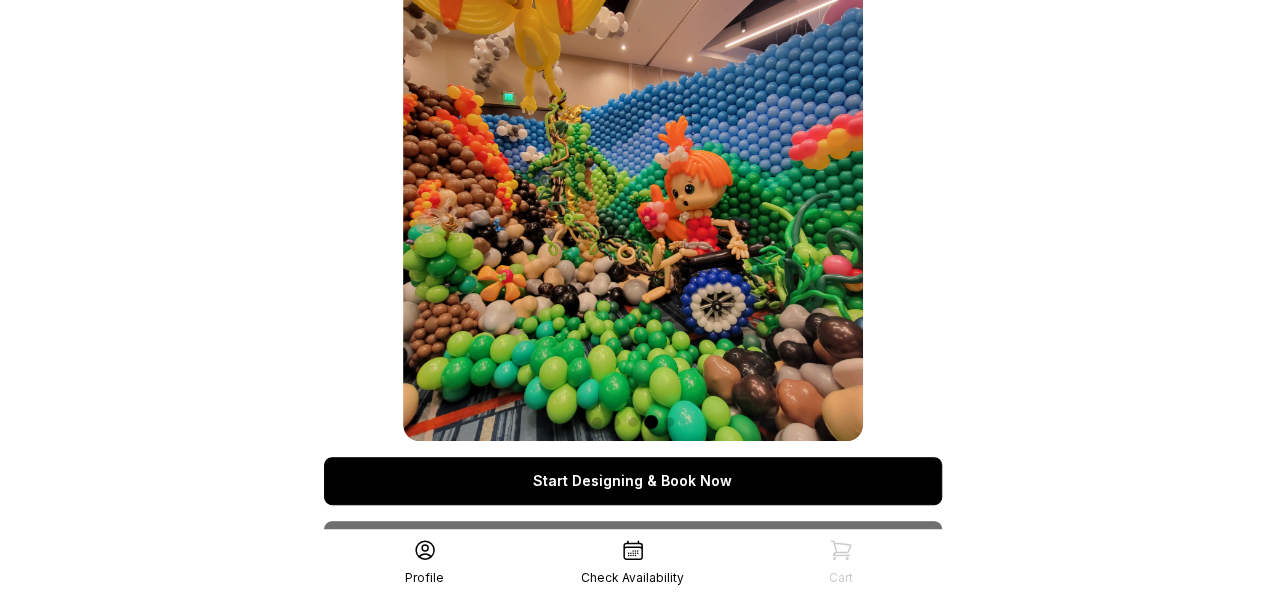 scroll, scrollTop: 0, scrollLeft: 0, axis: both 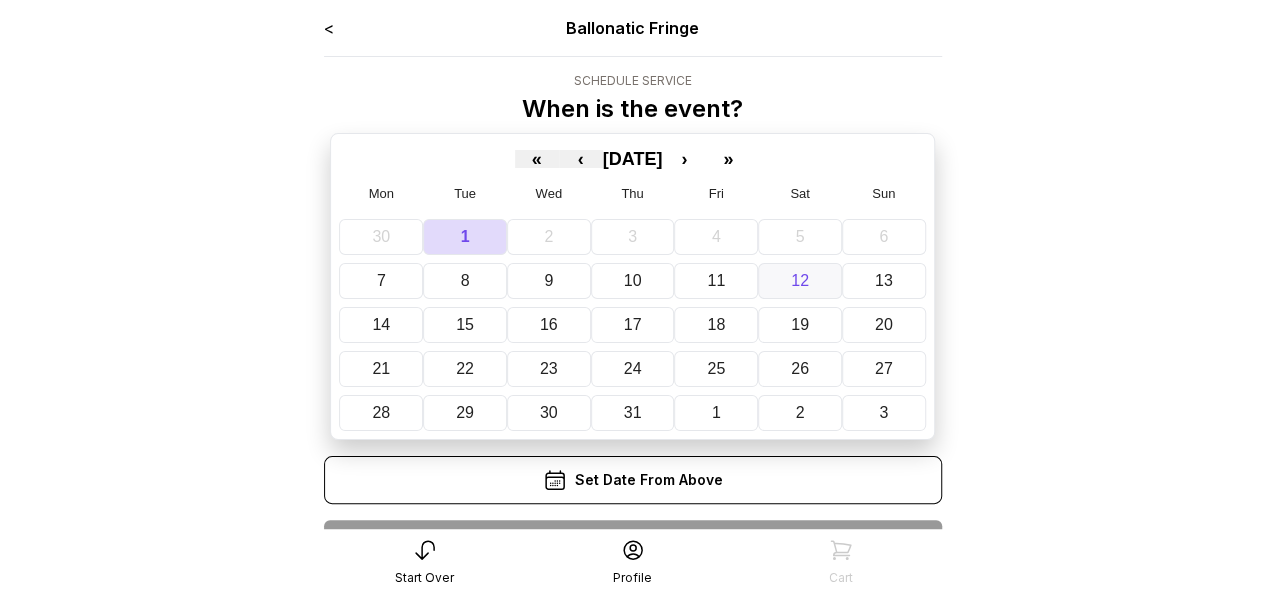 click on "12" at bounding box center (800, 280) 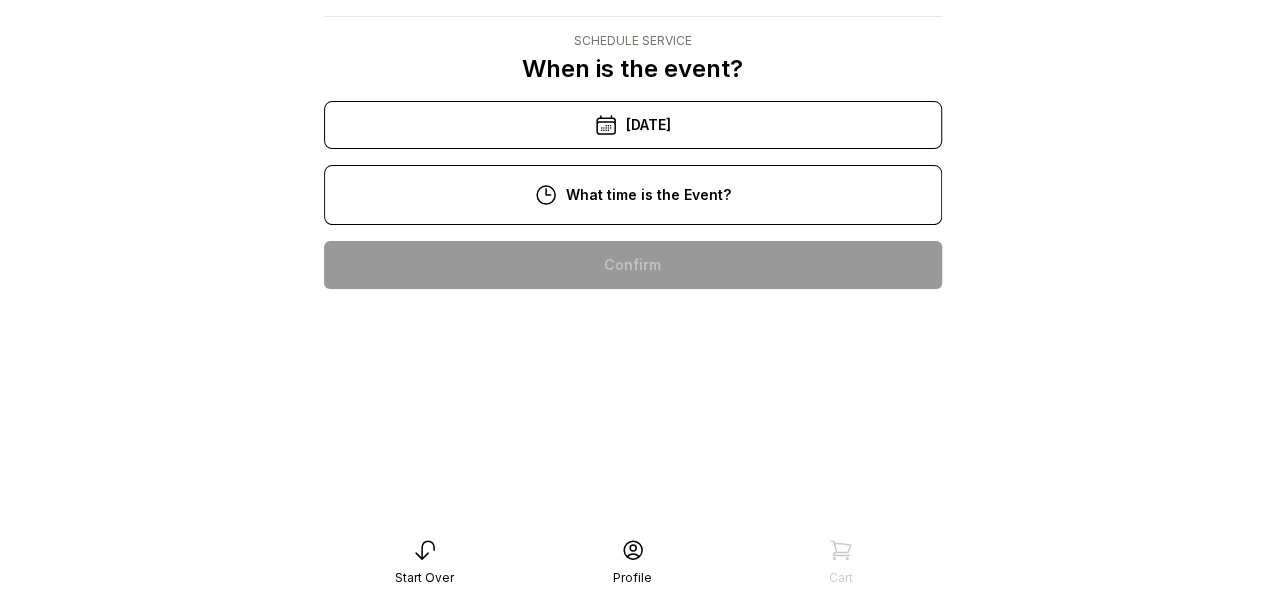 click on "3:00 pm" at bounding box center [633, 585] 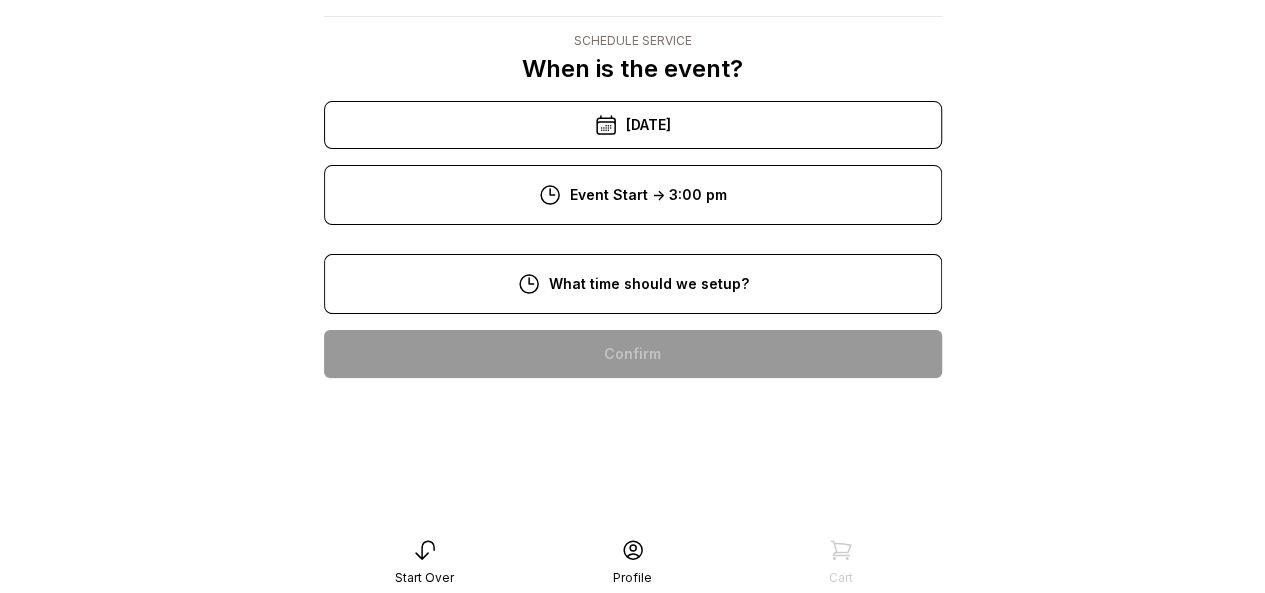 scroll, scrollTop: 40, scrollLeft: 0, axis: vertical 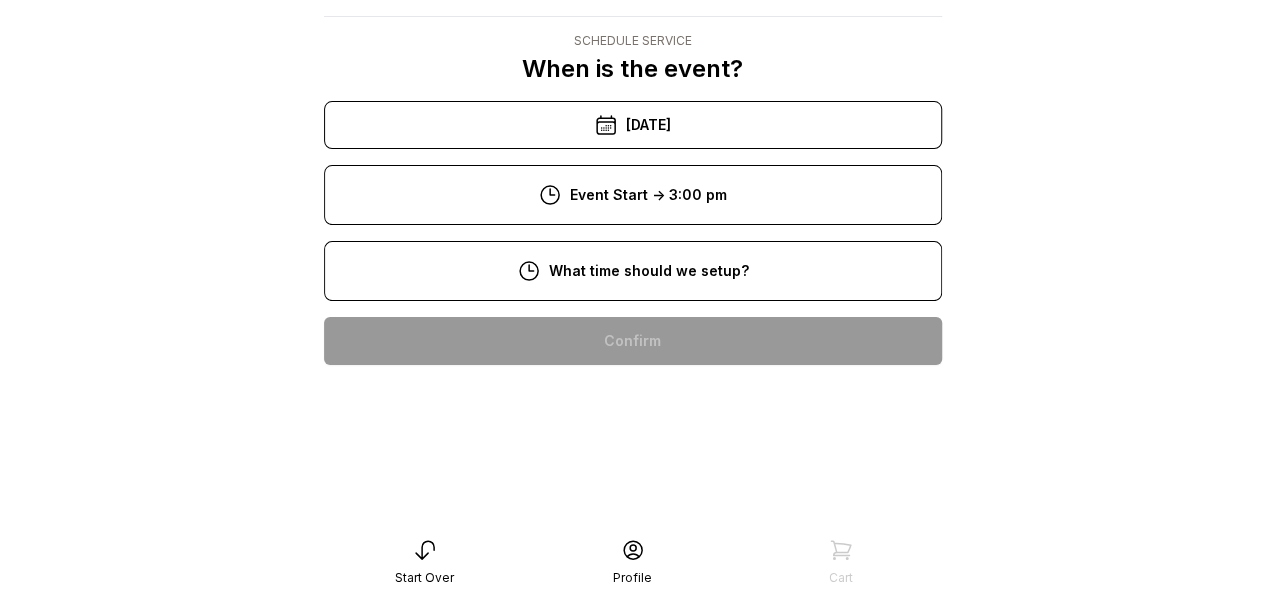 click on "12:00 pm" at bounding box center [633, 597] 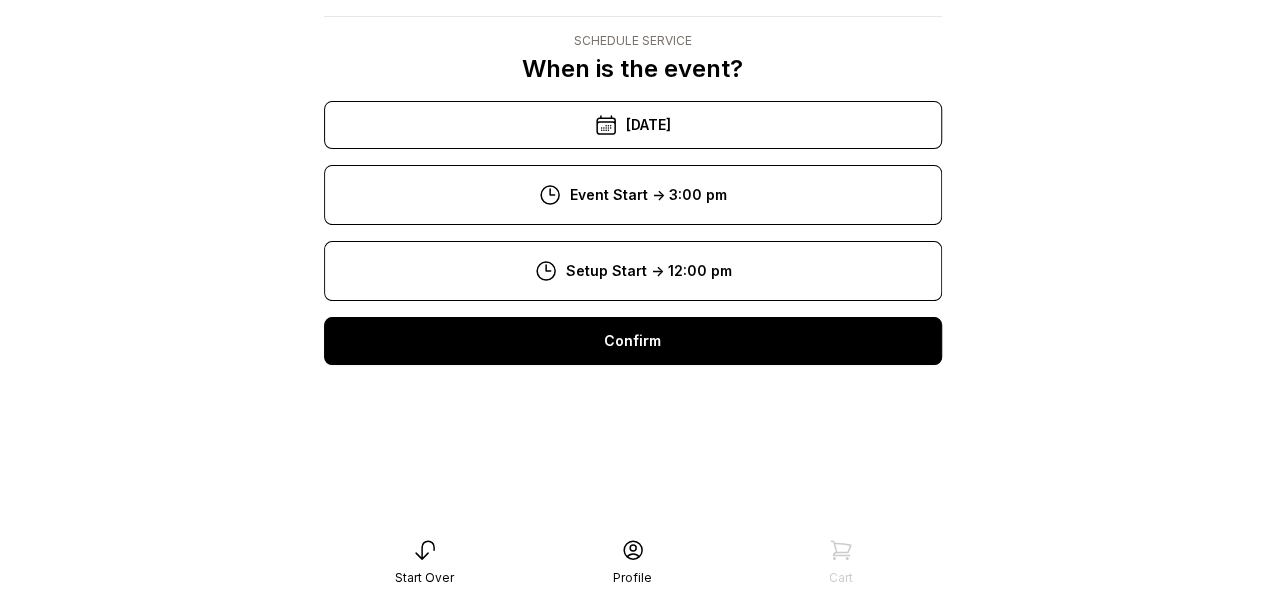 click on "Confirm" at bounding box center (633, 341) 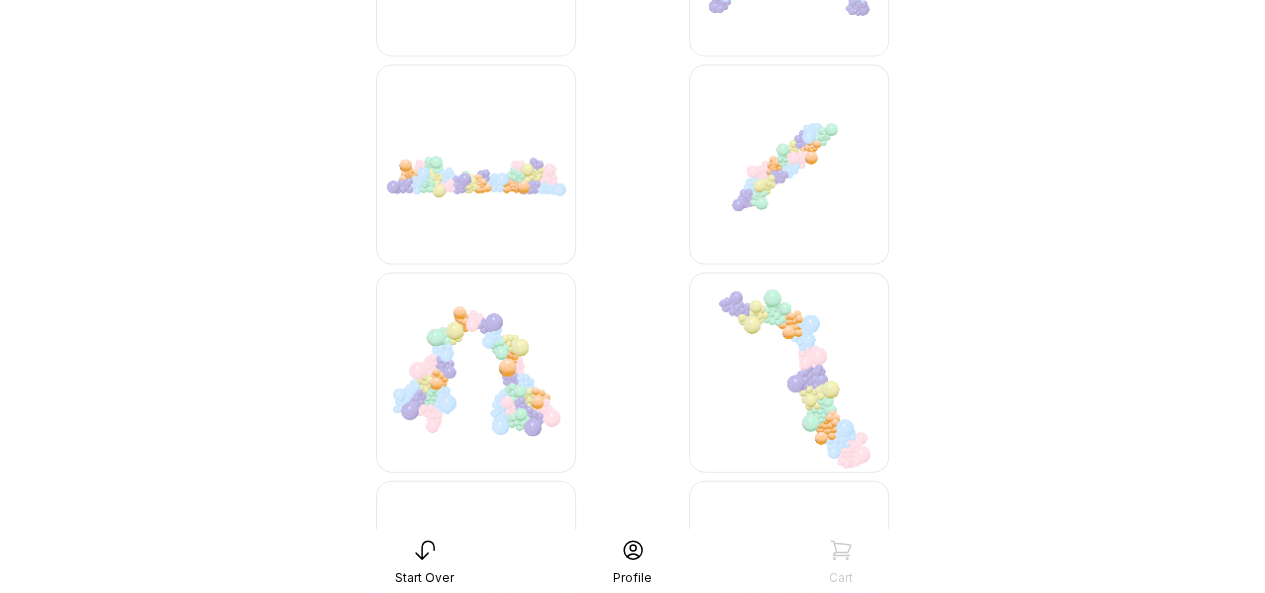 scroll, scrollTop: 17117, scrollLeft: 0, axis: vertical 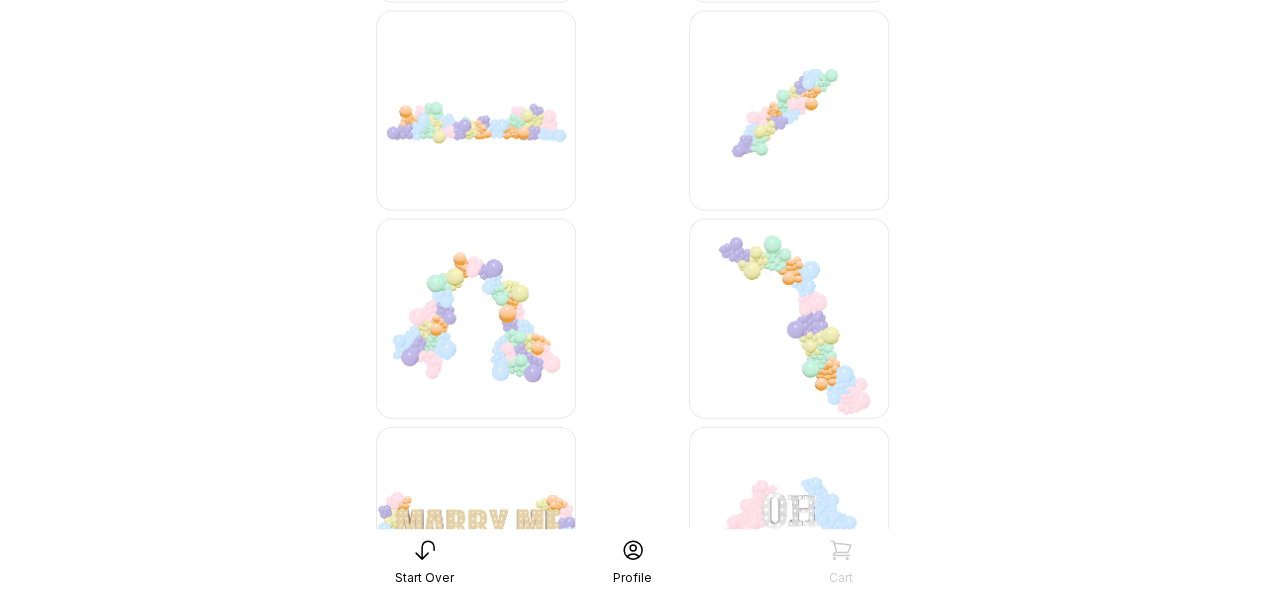 click at bounding box center [476, 319] 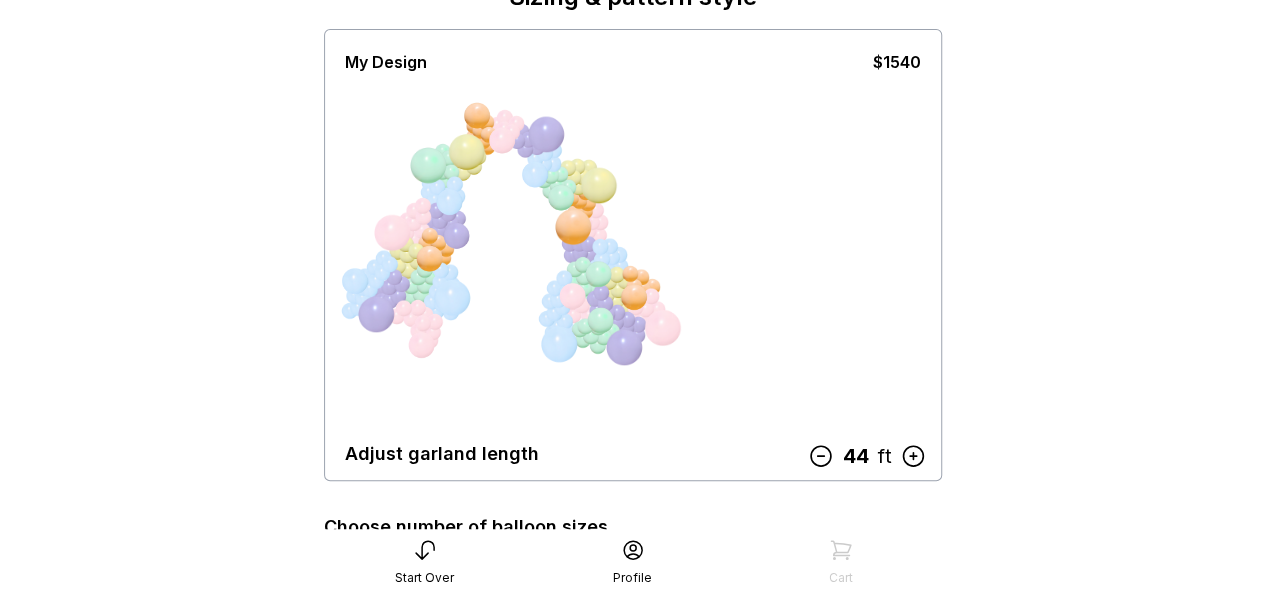 scroll, scrollTop: 111, scrollLeft: 0, axis: vertical 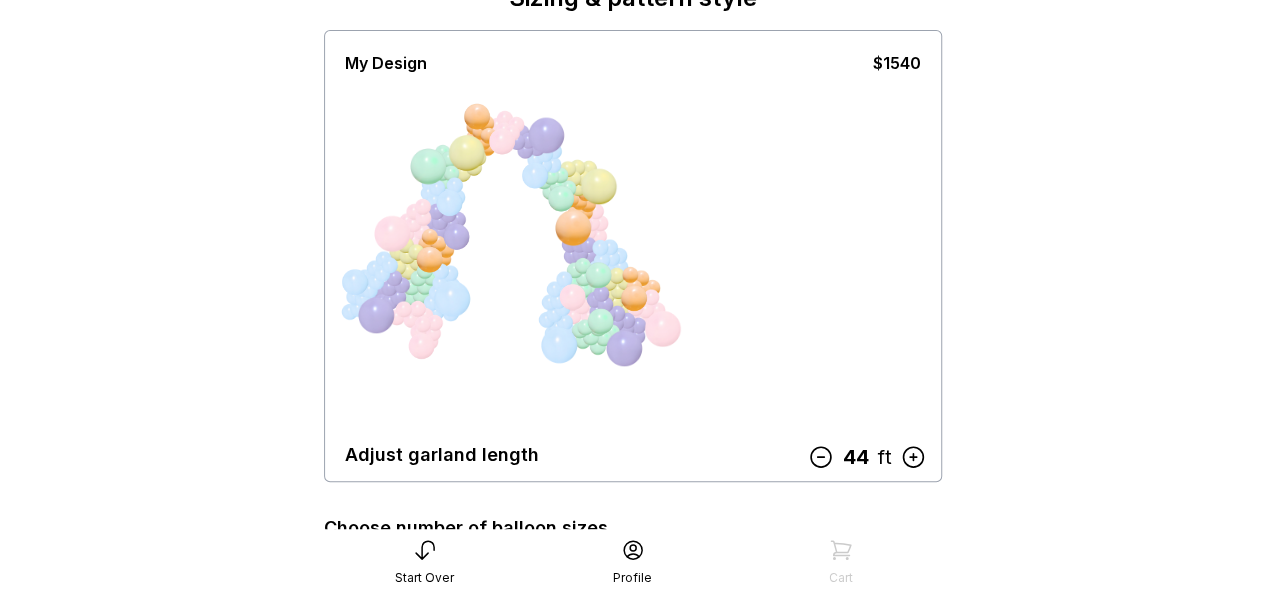 click 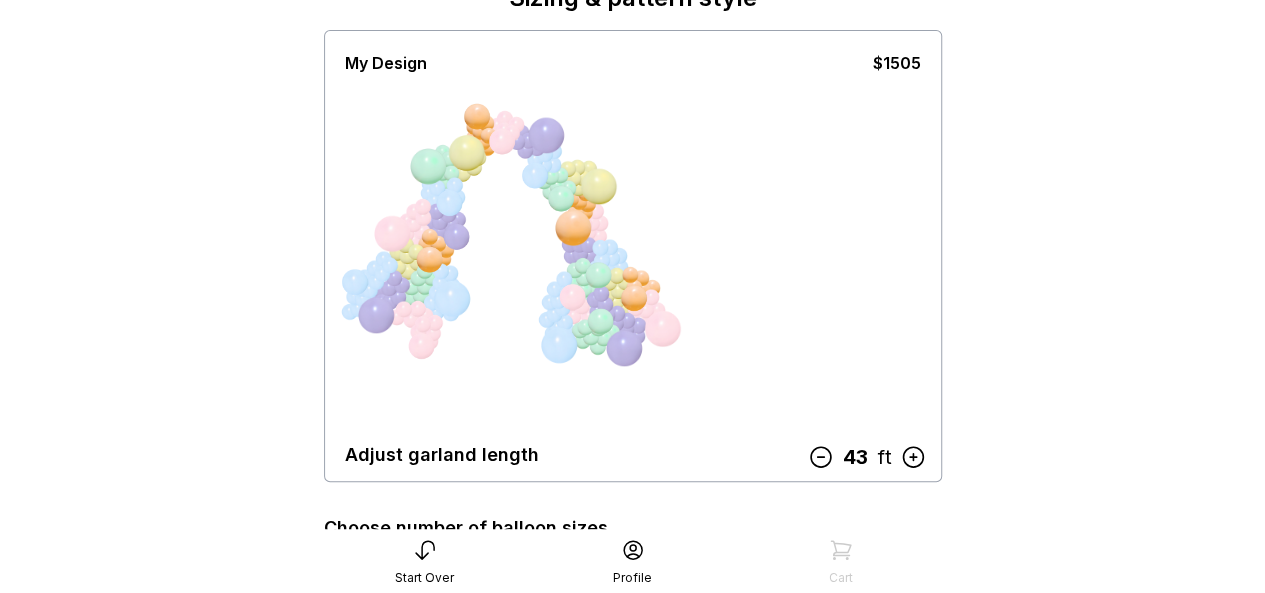 click 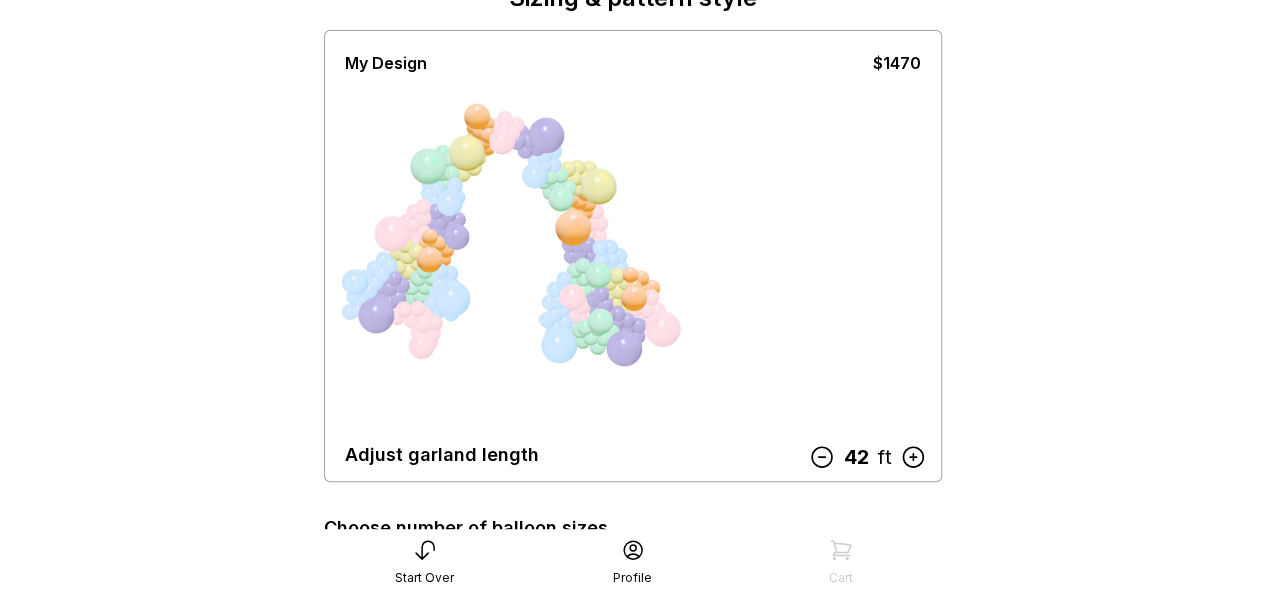 click 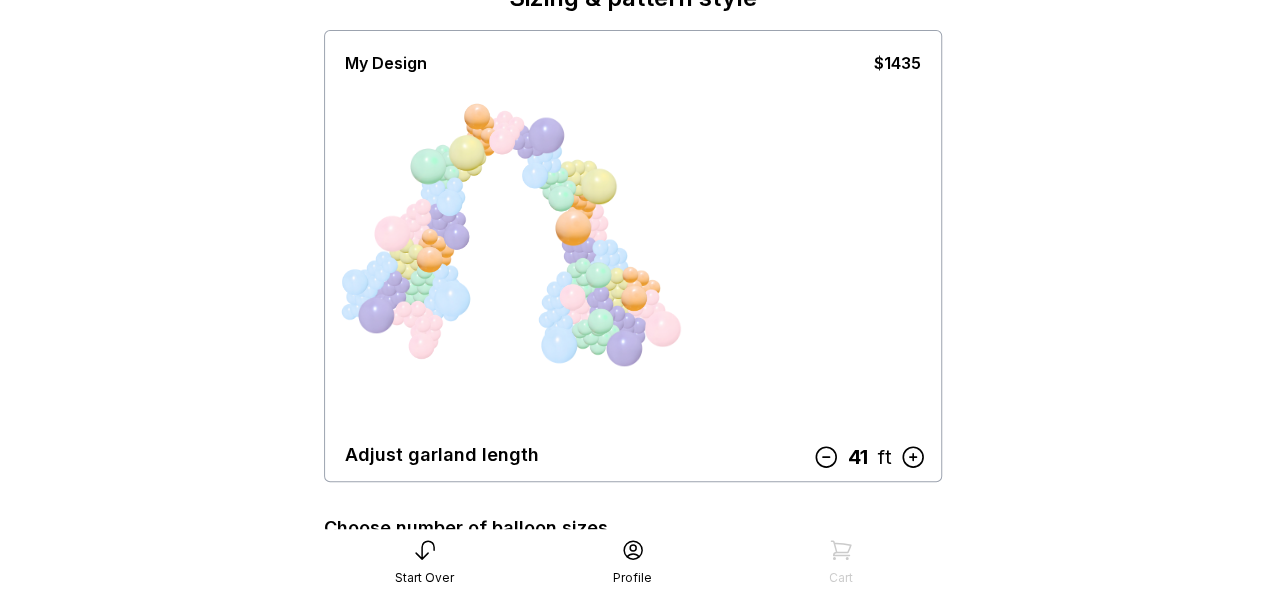 click 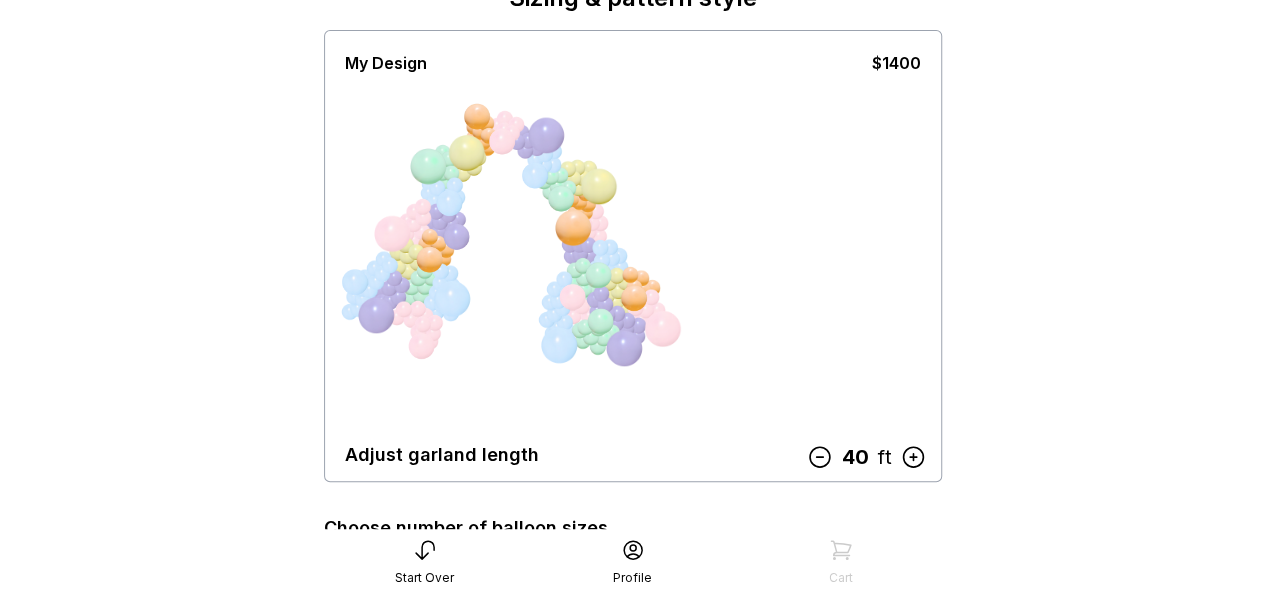 click 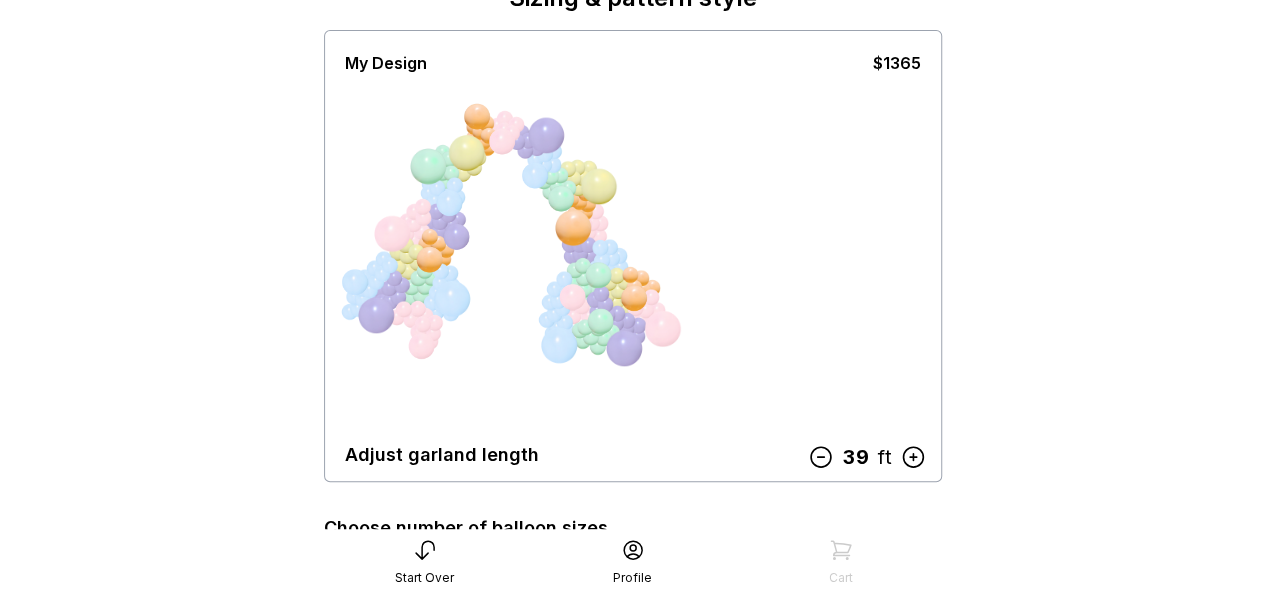 click 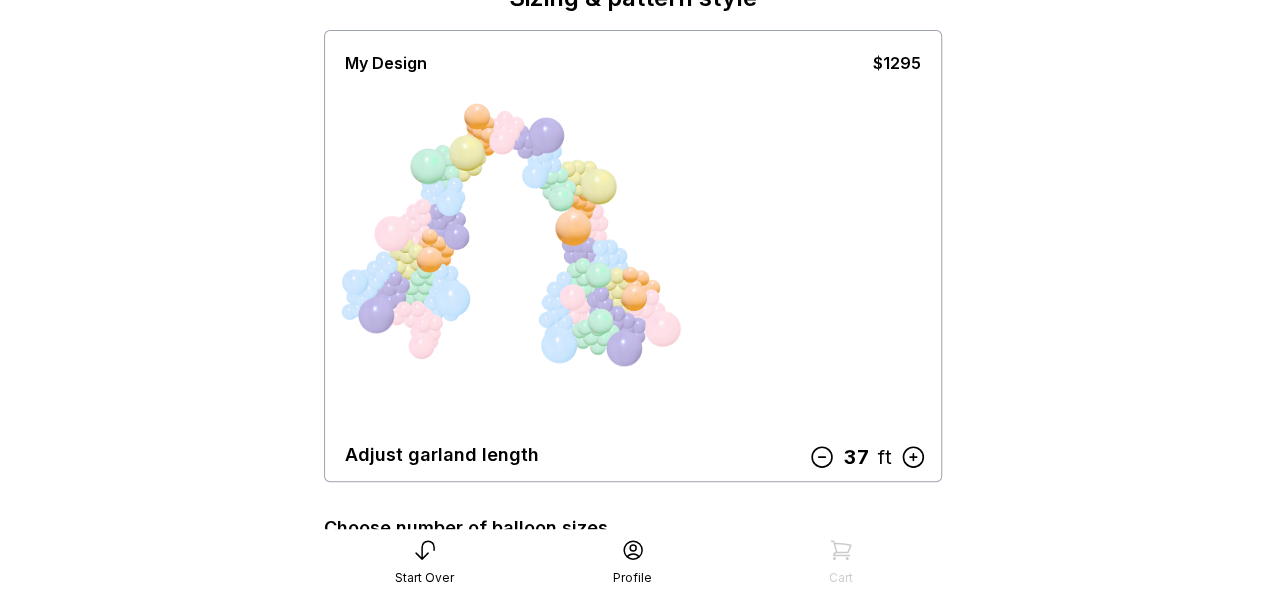 click 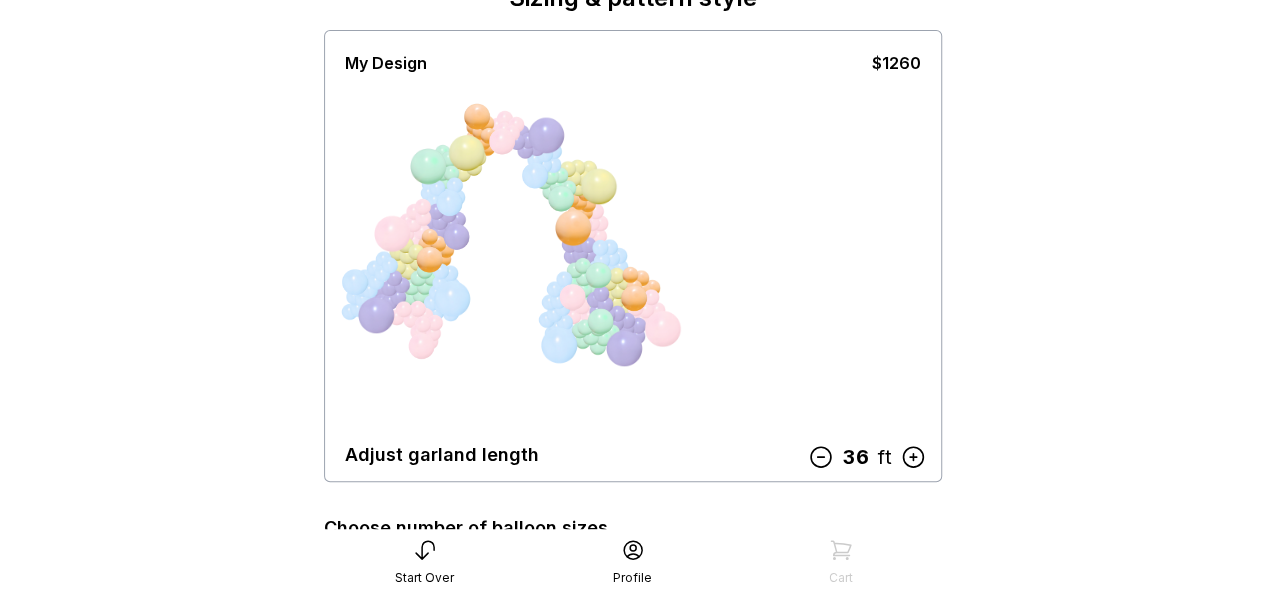 click 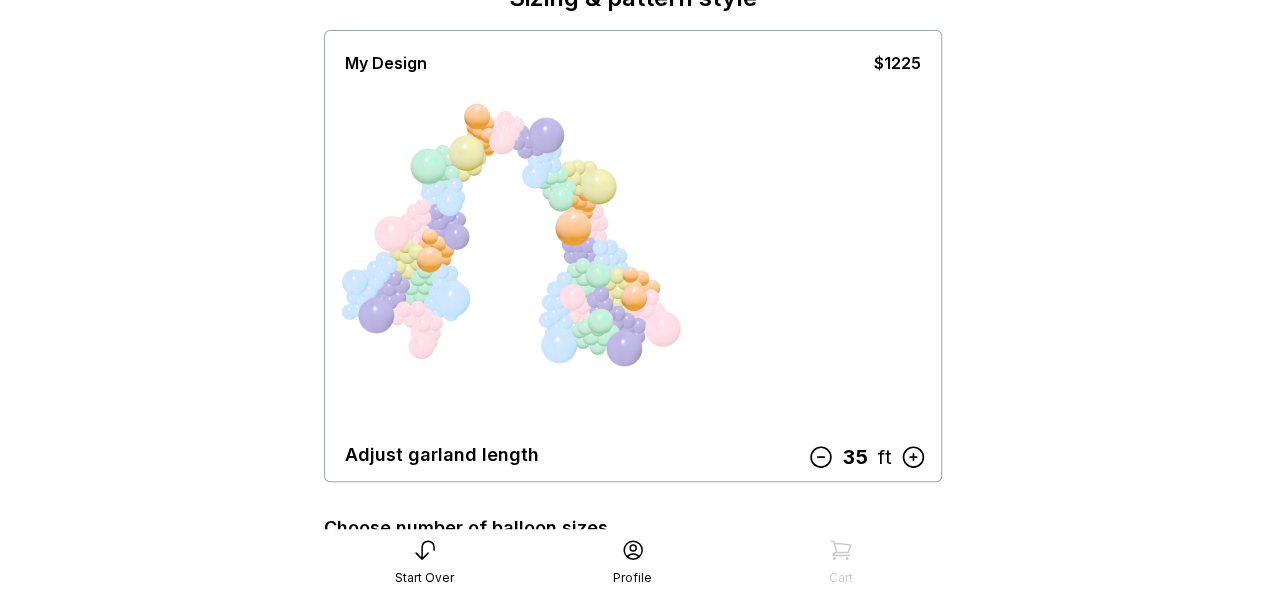 click 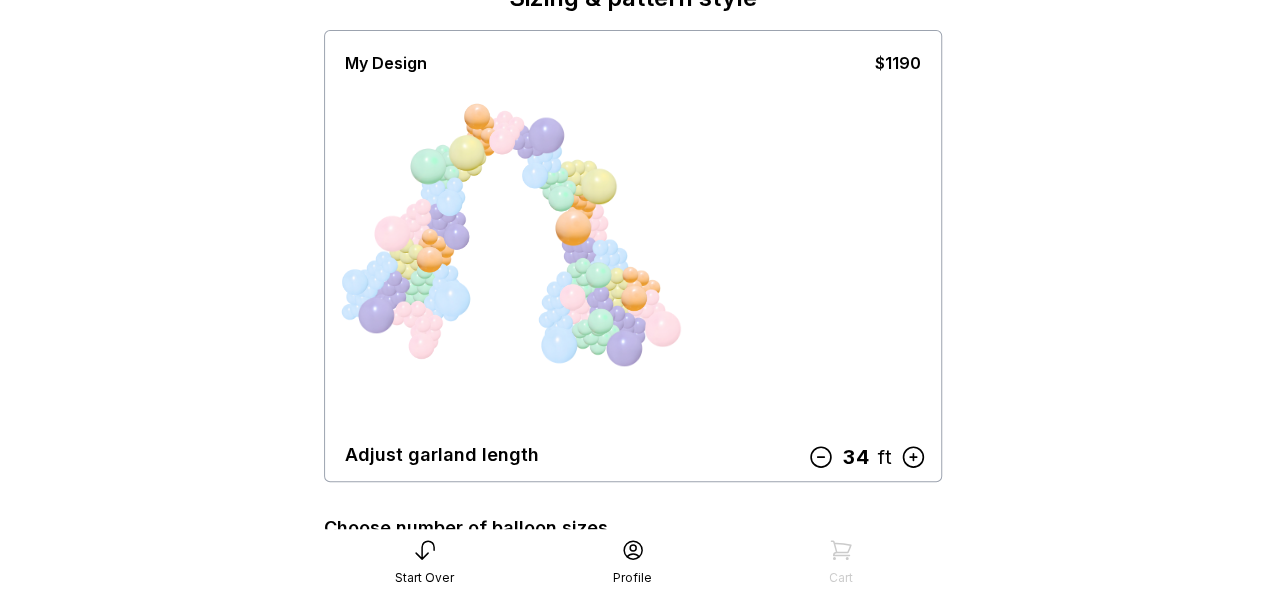 click 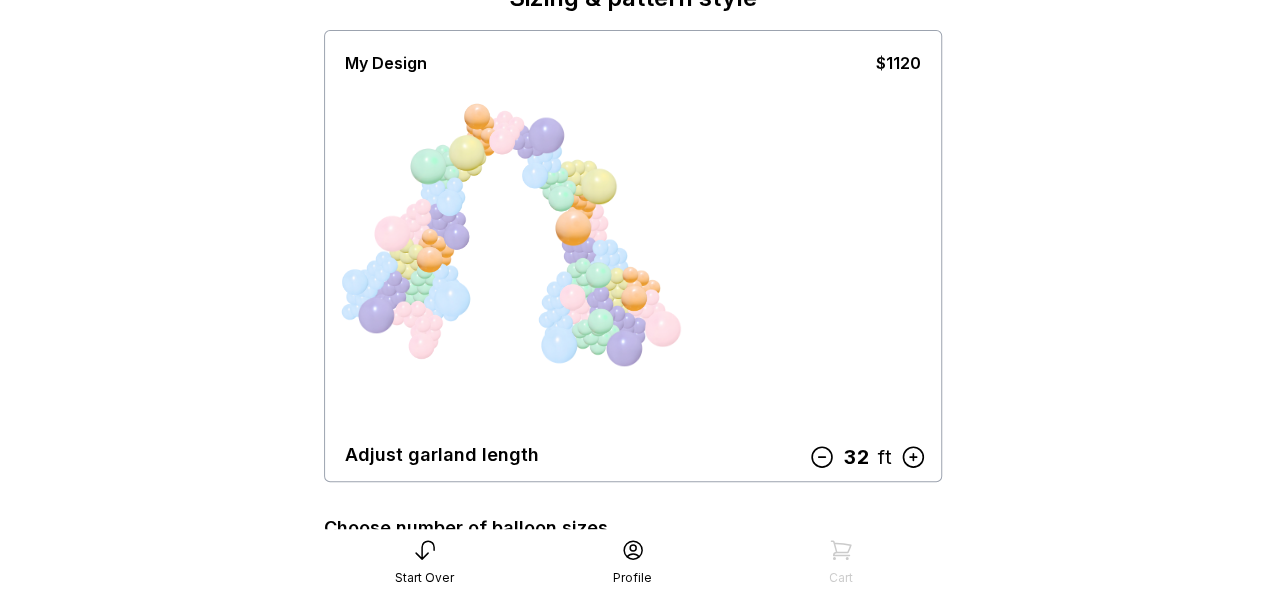 click 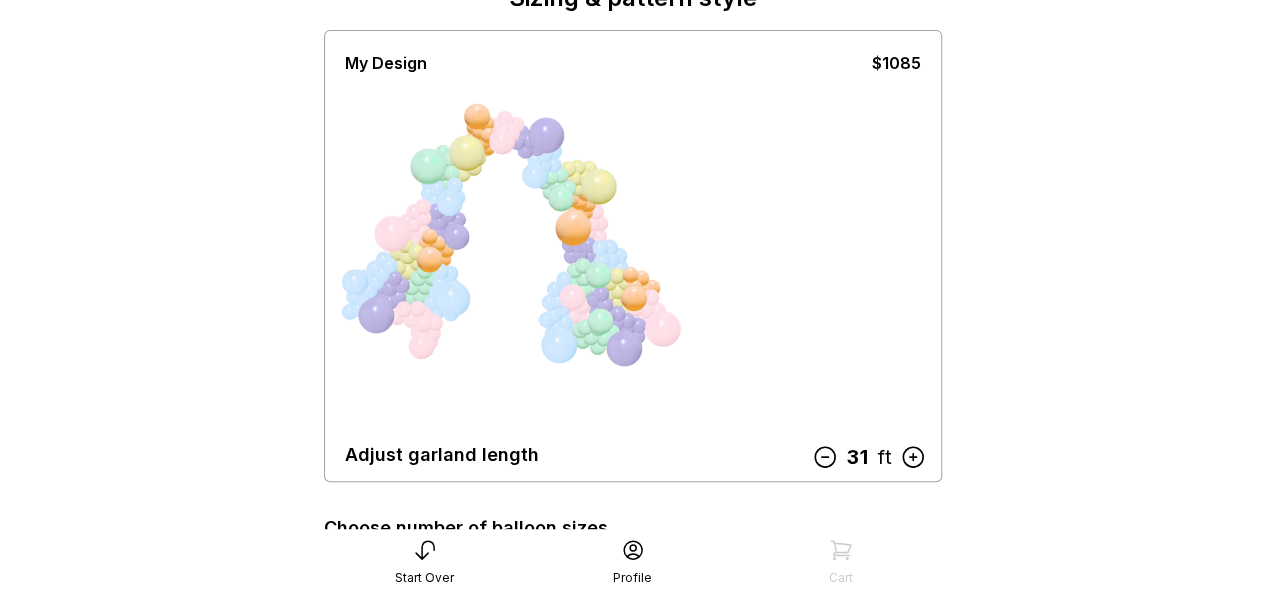 click 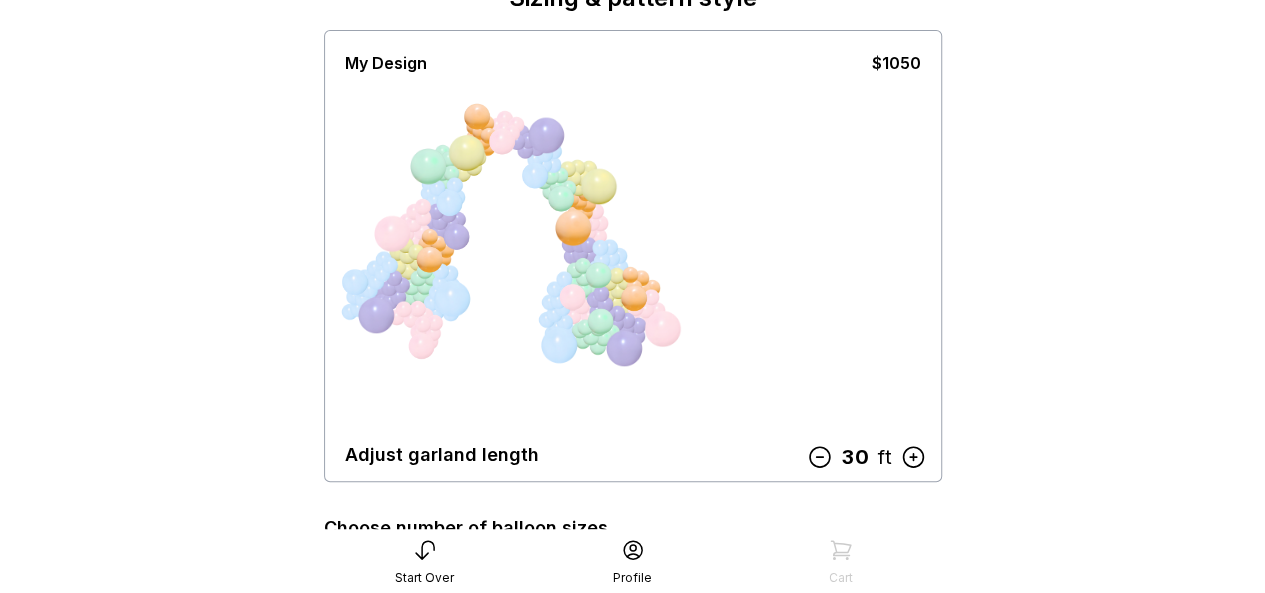 click 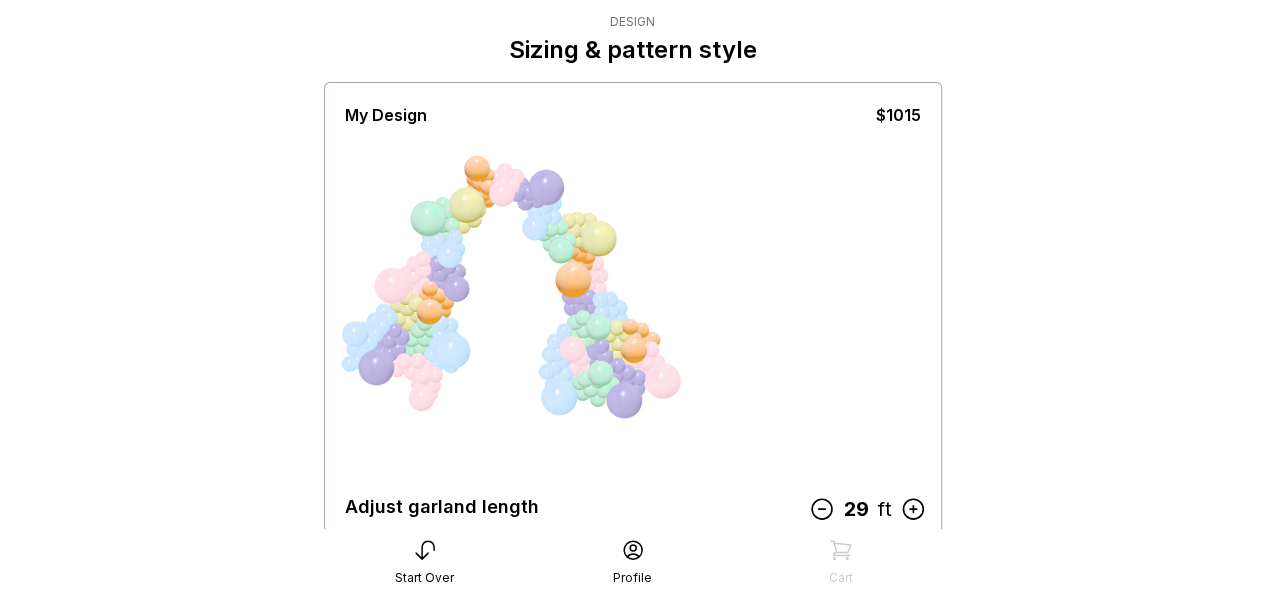 scroll, scrollTop: 0, scrollLeft: 0, axis: both 